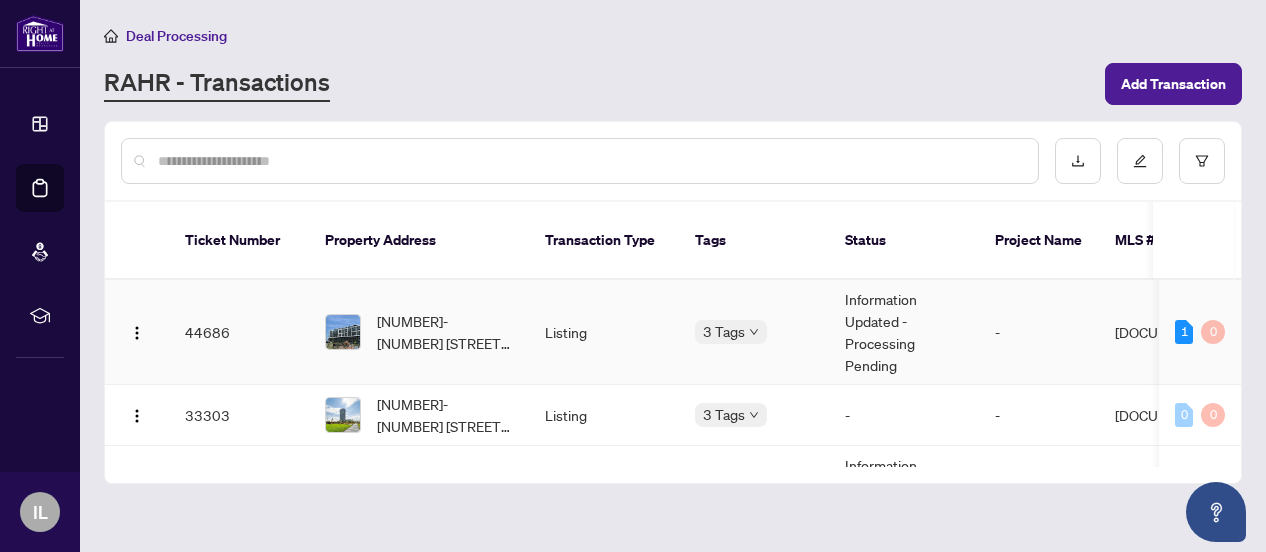 scroll, scrollTop: 0, scrollLeft: 0, axis: both 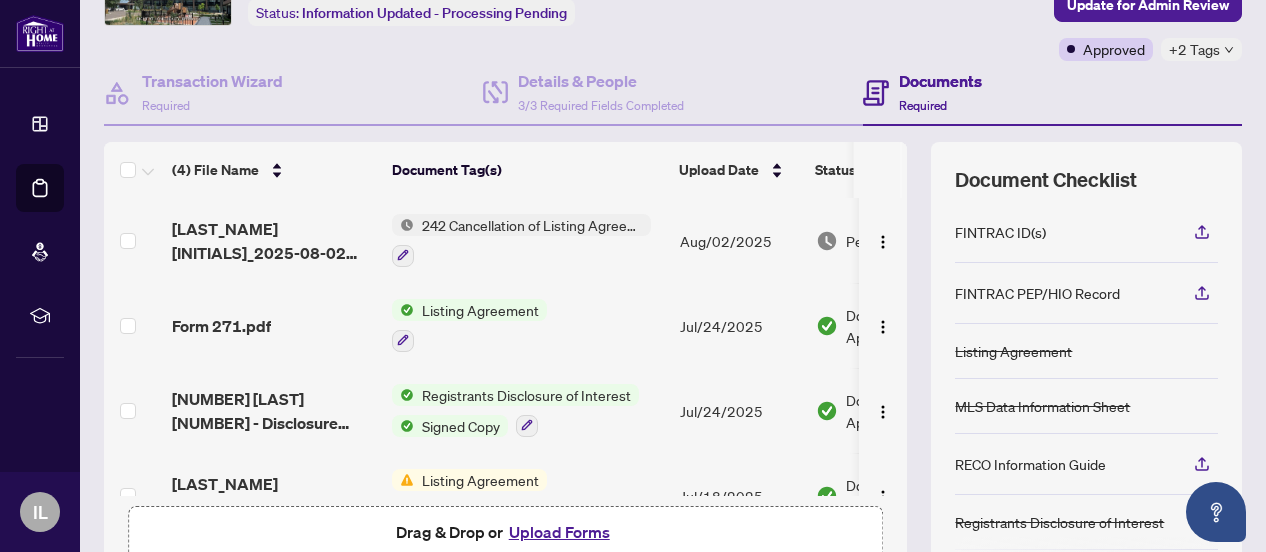 click on "242 Cancellation of Listing Agreement - Authority to Offer for Sale" at bounding box center (532, 225) 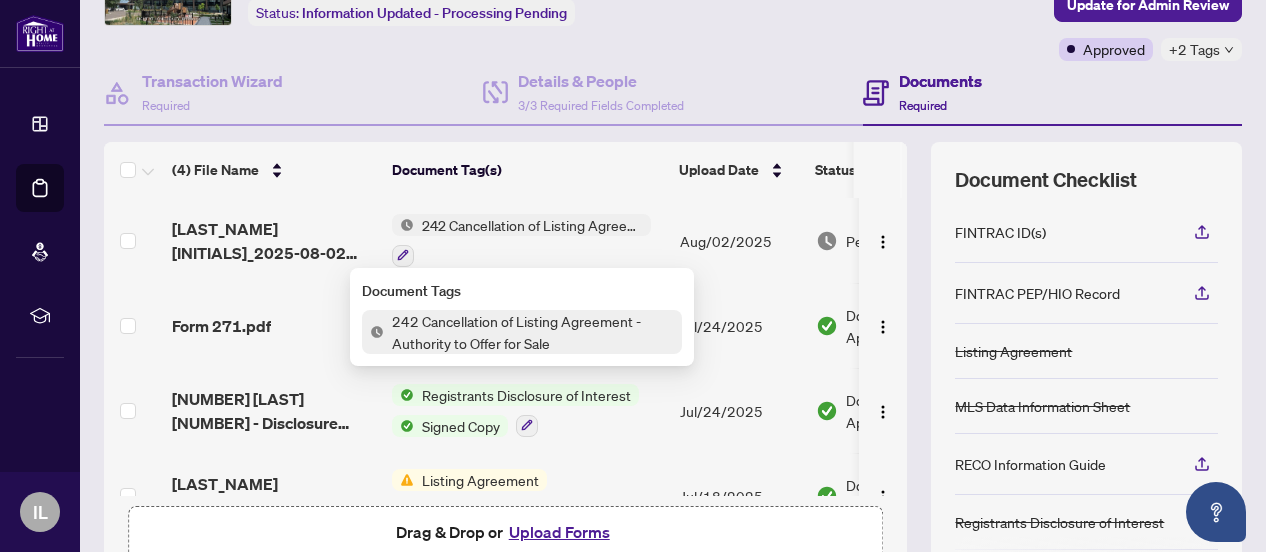 click on "242 Cancellation of Listing Agreement - Authority to Offer for Sale" at bounding box center (533, 332) 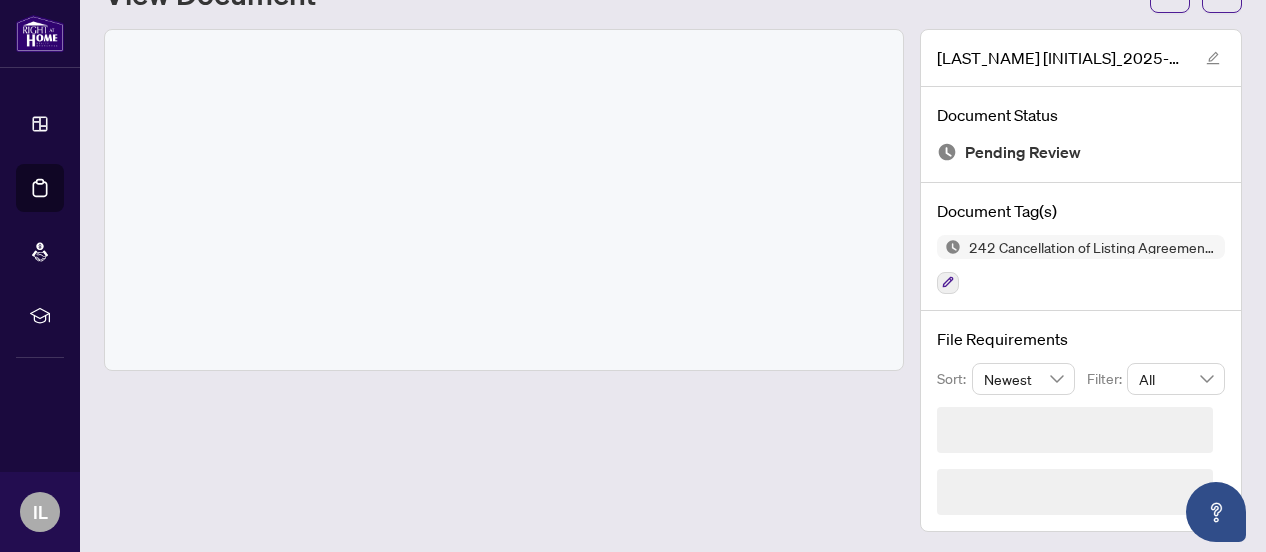 scroll, scrollTop: 127, scrollLeft: 0, axis: vertical 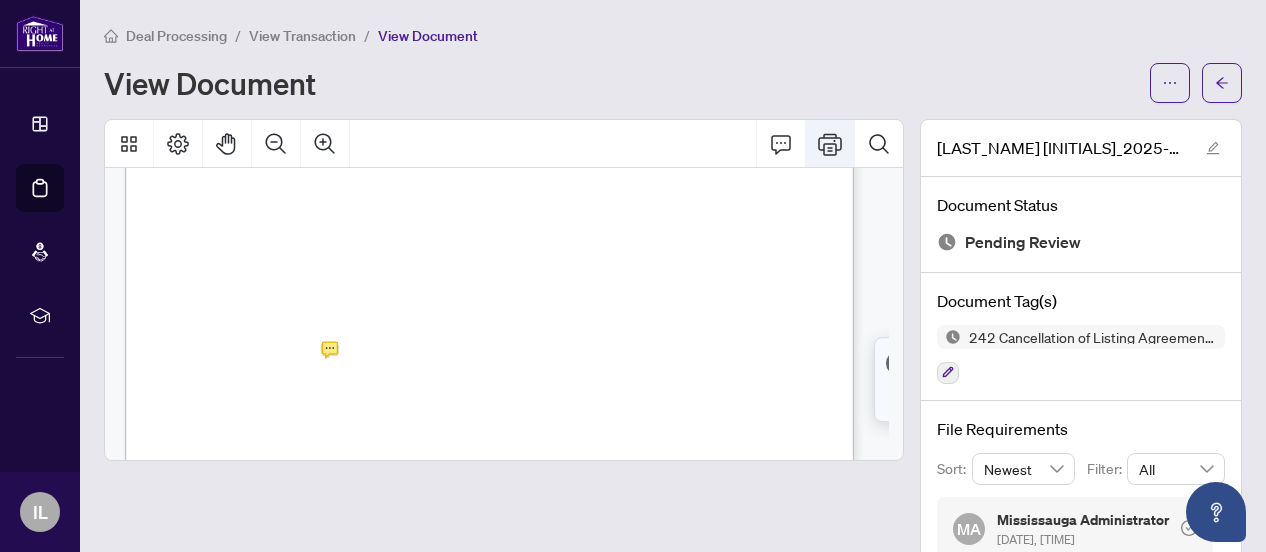 click 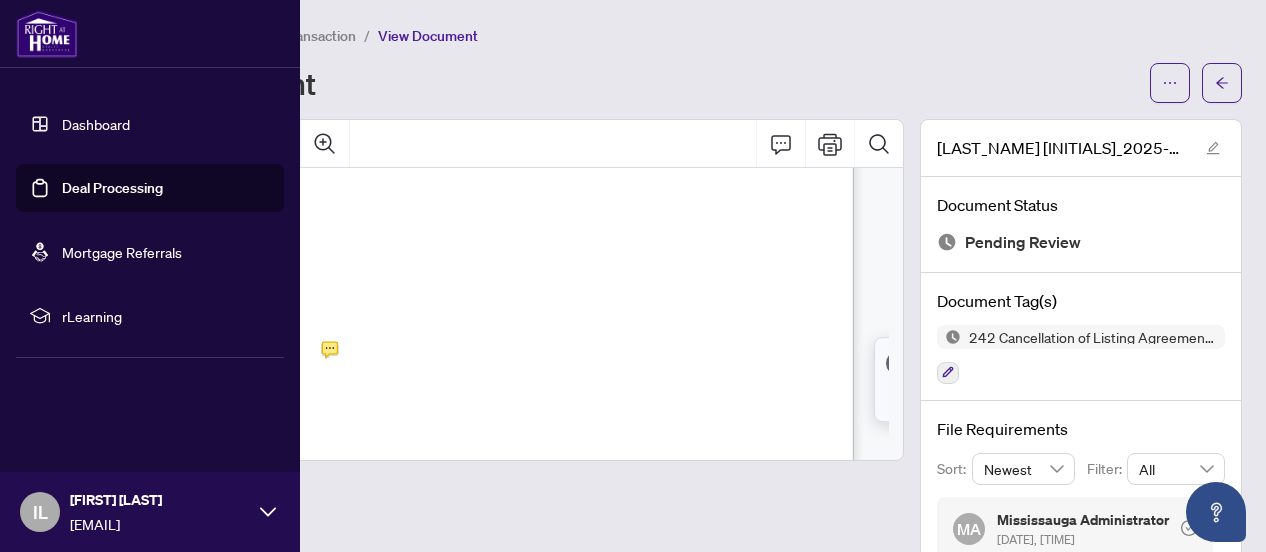 click on "Deal Processing" at bounding box center [112, 188] 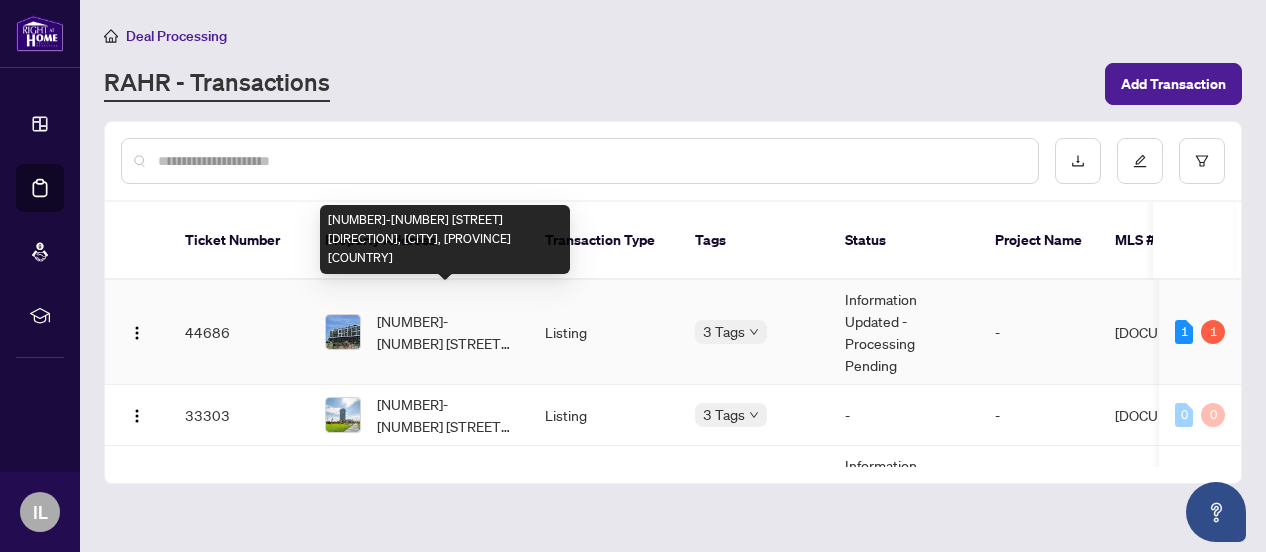 click on "[NUMBER]-[NUMBER] [STREET] [DIRECTION], [CITY], [PROVINCE] [COUNTRY]" at bounding box center (445, 332) 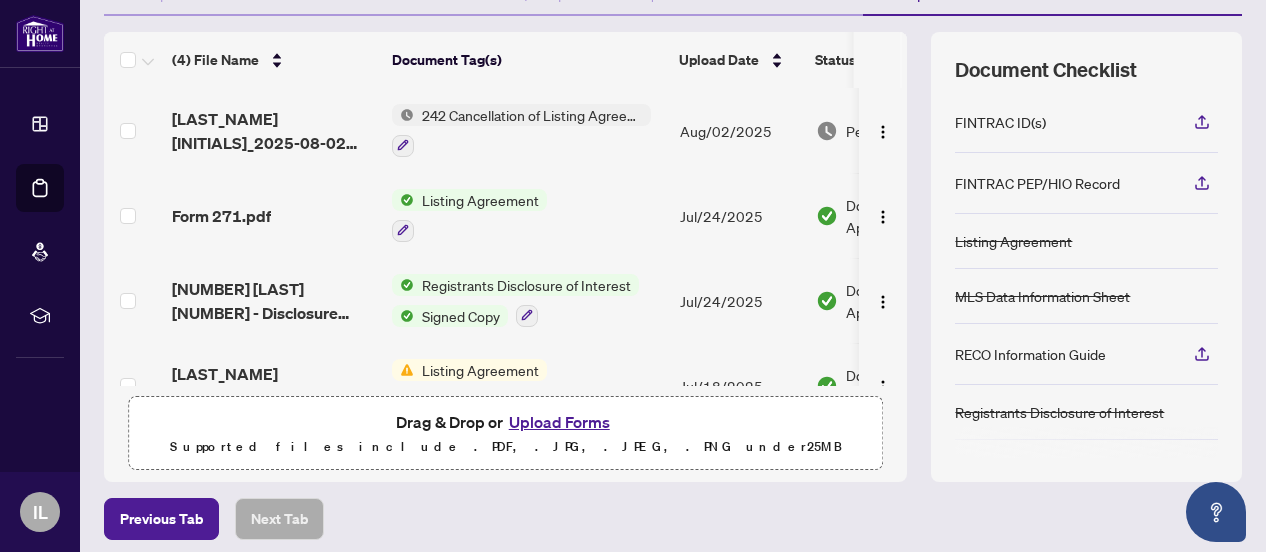 scroll, scrollTop: 266, scrollLeft: 0, axis: vertical 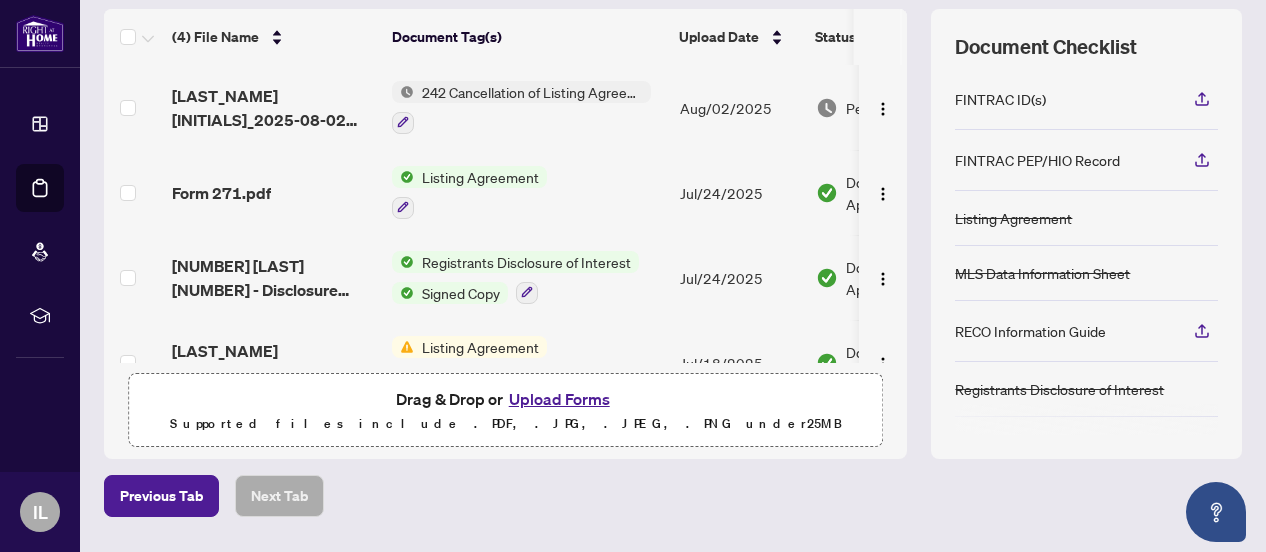 click on "Upload Forms" at bounding box center [559, 399] 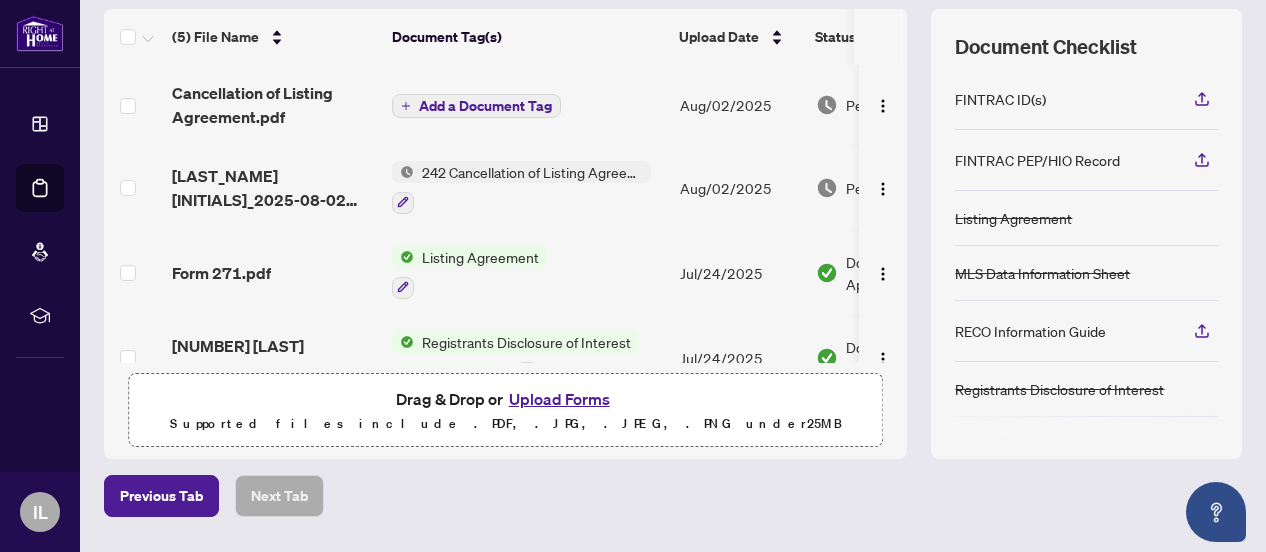 click on "Add a Document Tag" at bounding box center [485, 106] 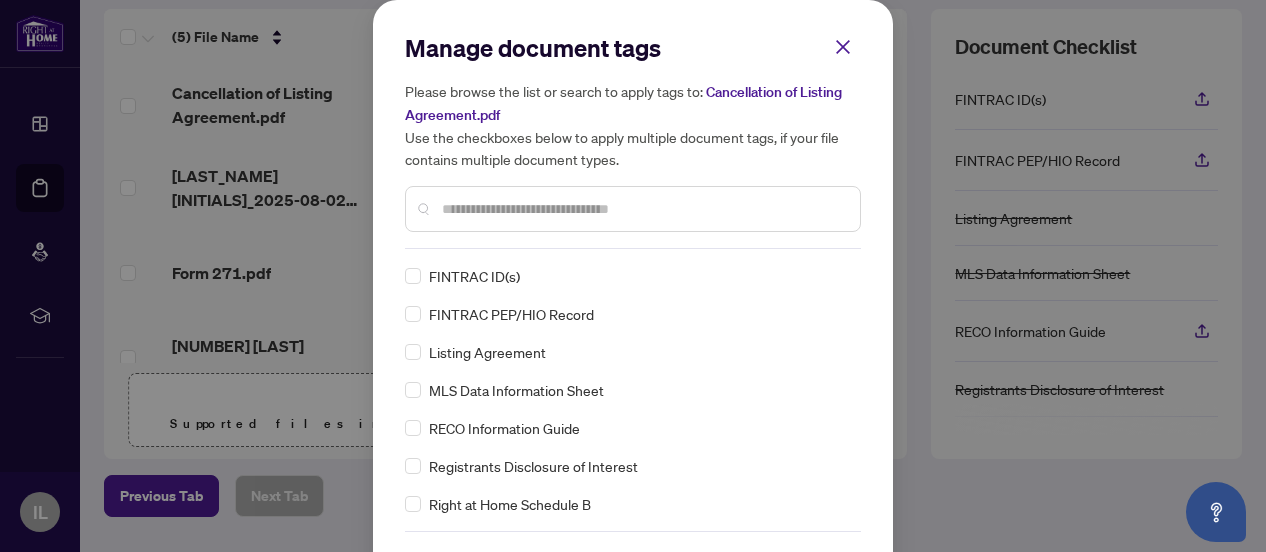 click at bounding box center (643, 209) 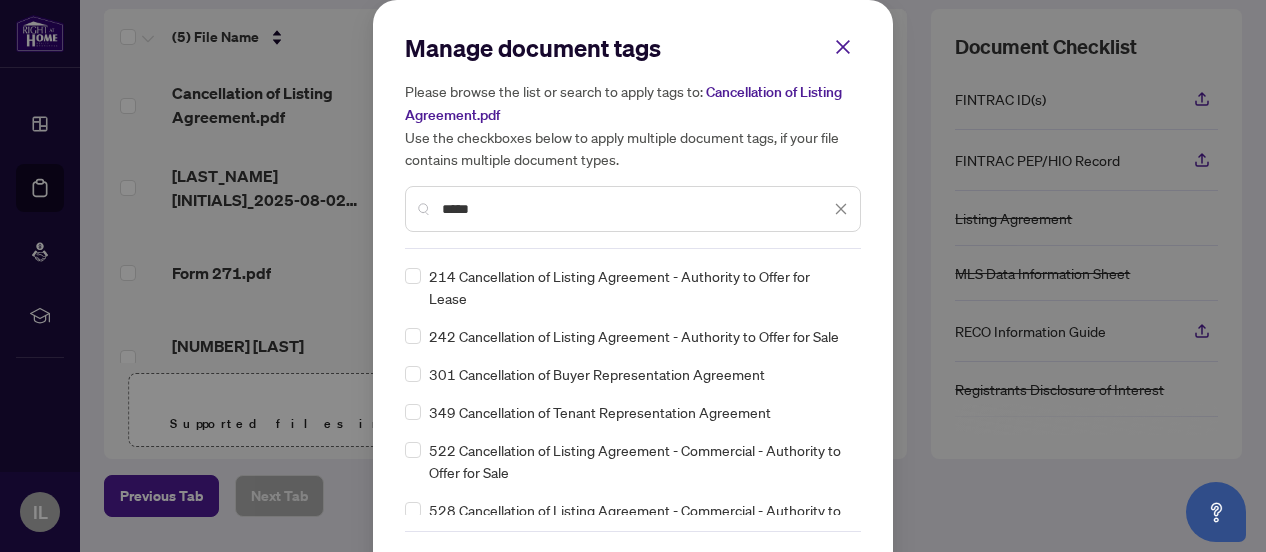 type on "*****" 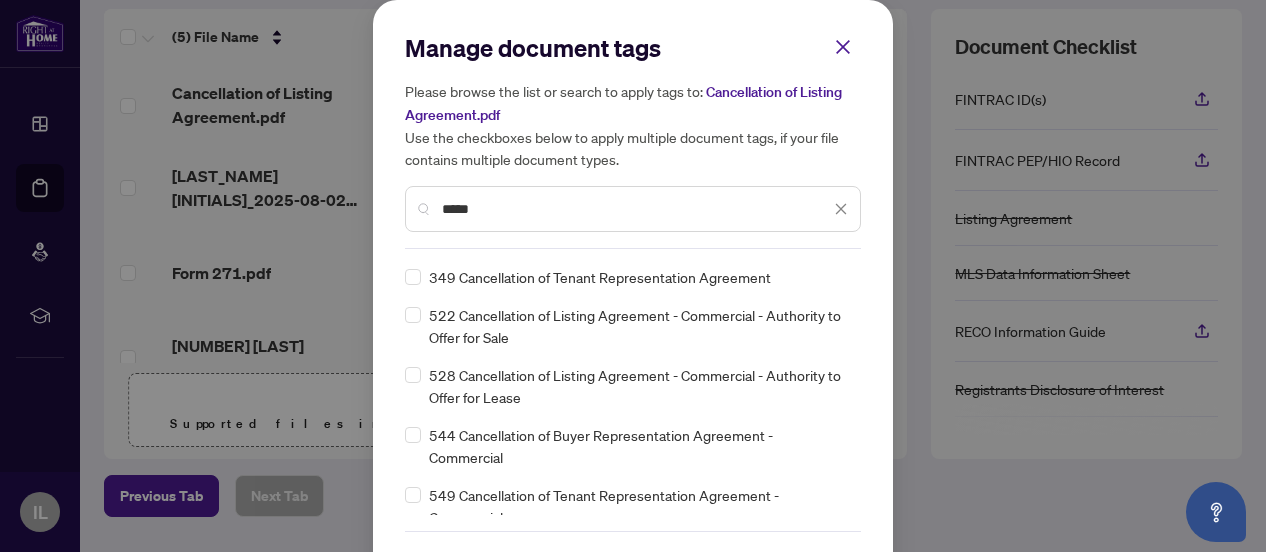 scroll, scrollTop: 170, scrollLeft: 0, axis: vertical 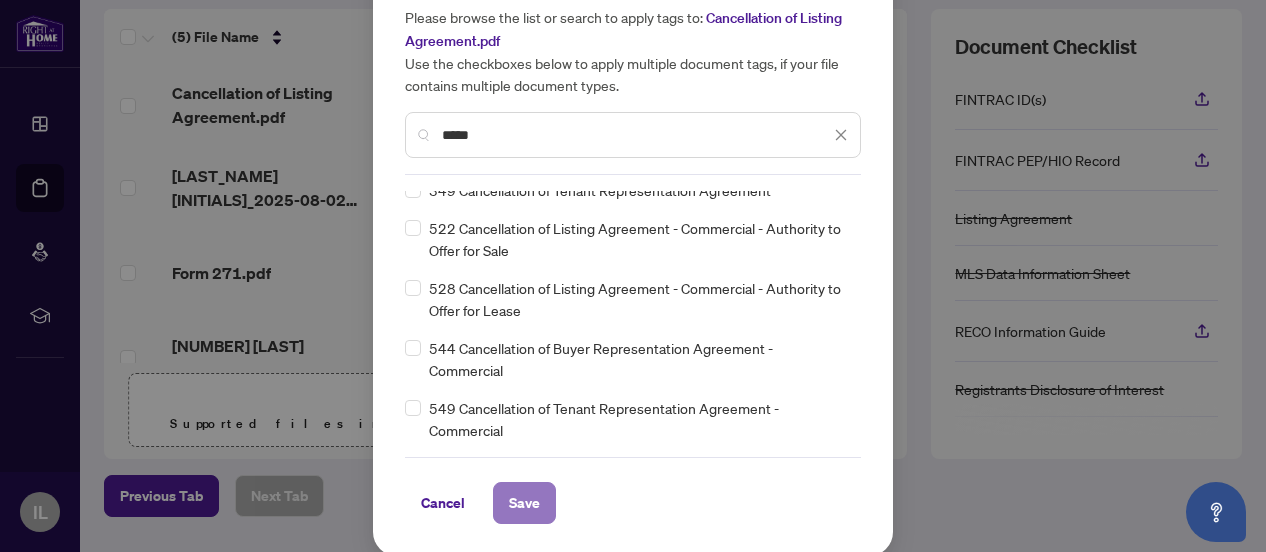 click on "Save" at bounding box center (524, 503) 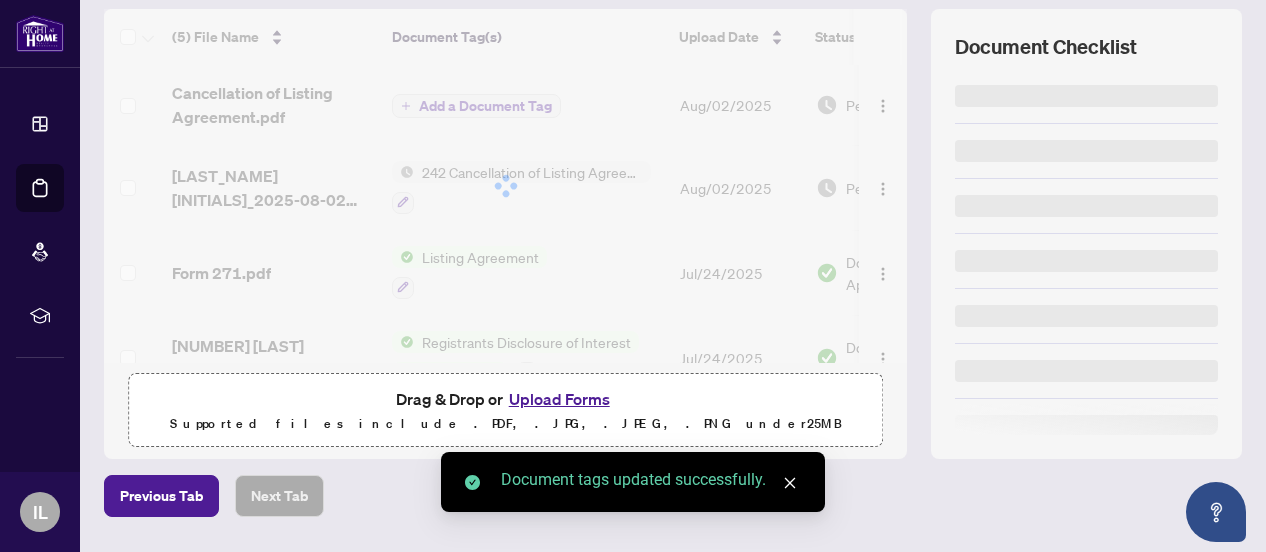 scroll, scrollTop: 0, scrollLeft: 0, axis: both 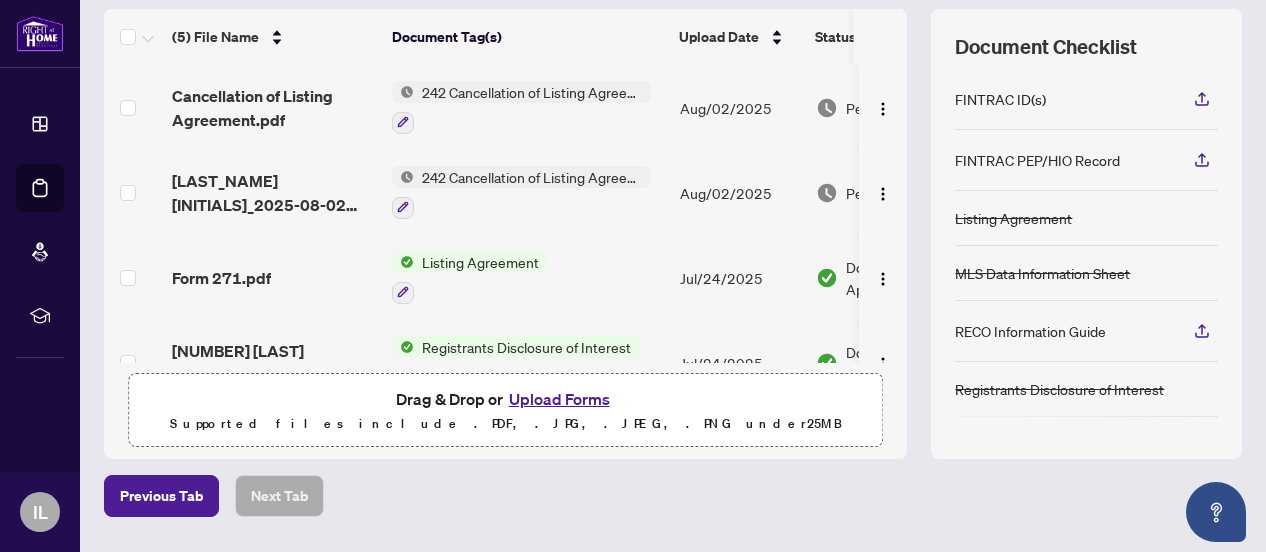 click on "242 Cancellation of Listing Agreement - Authority to Offer for Sale" at bounding box center (532, 92) 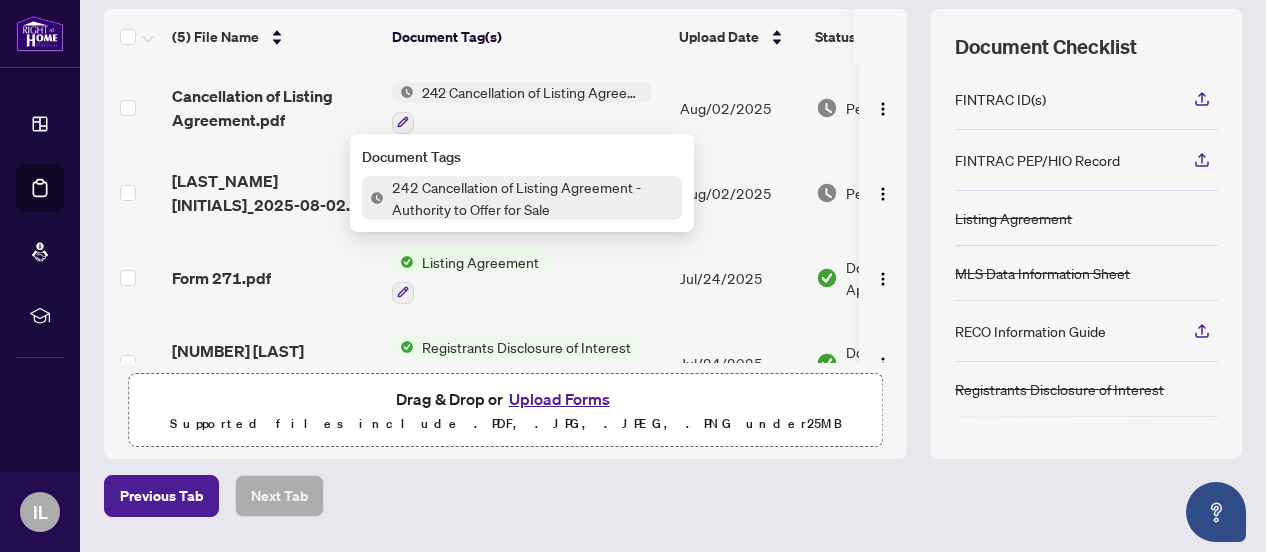 click on "242 Cancellation of Listing Agreement - Authority to Offer for Sale" at bounding box center (533, 198) 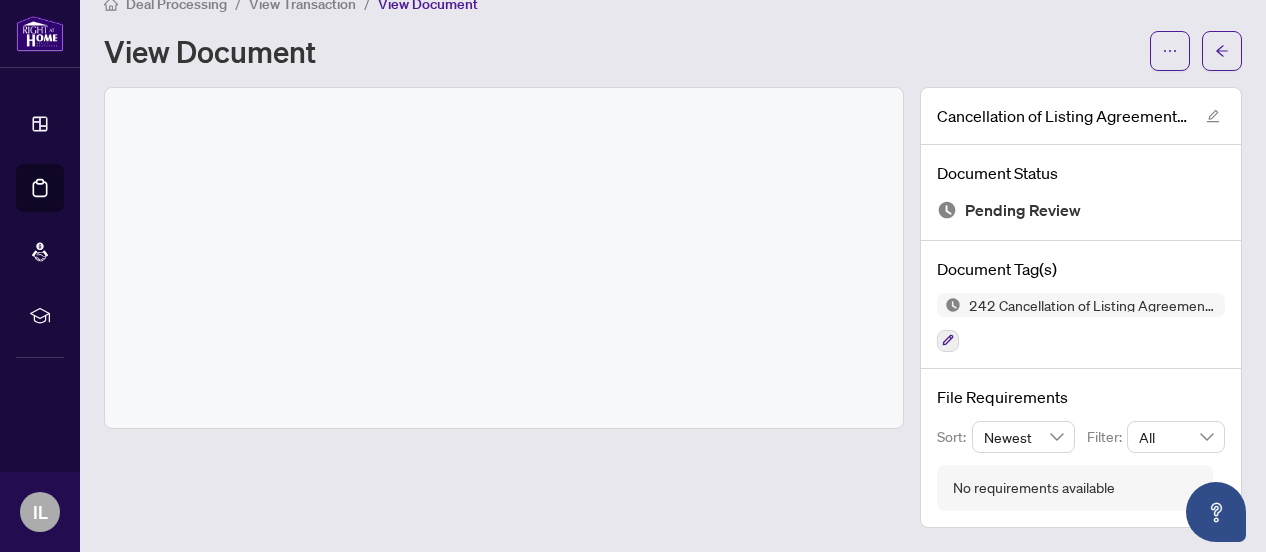 scroll, scrollTop: 28, scrollLeft: 0, axis: vertical 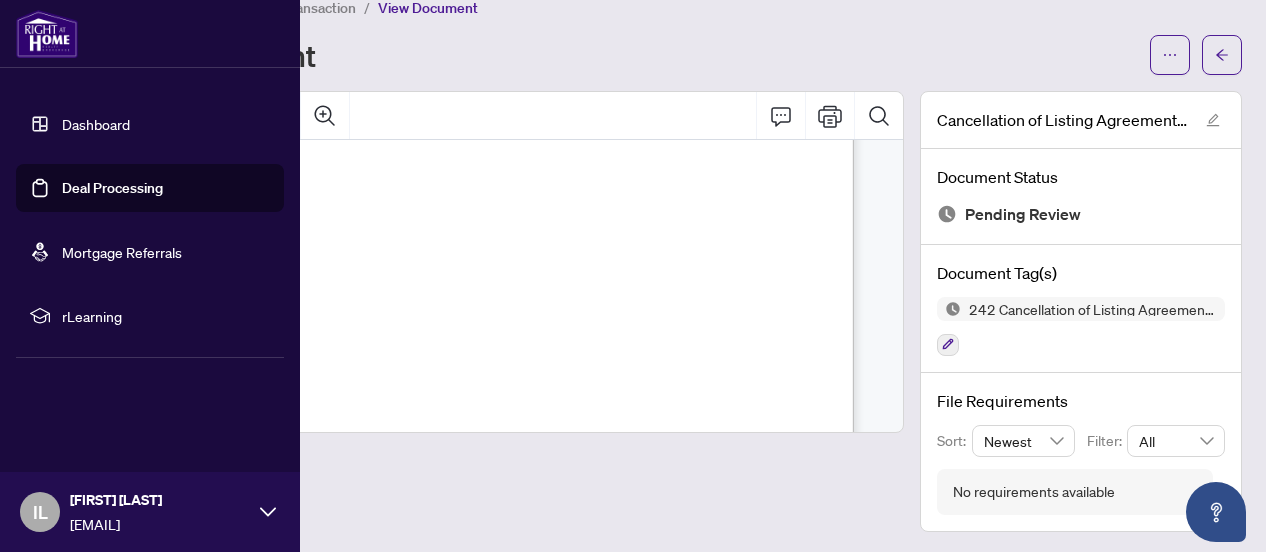 click on "Deal Processing" at bounding box center (112, 188) 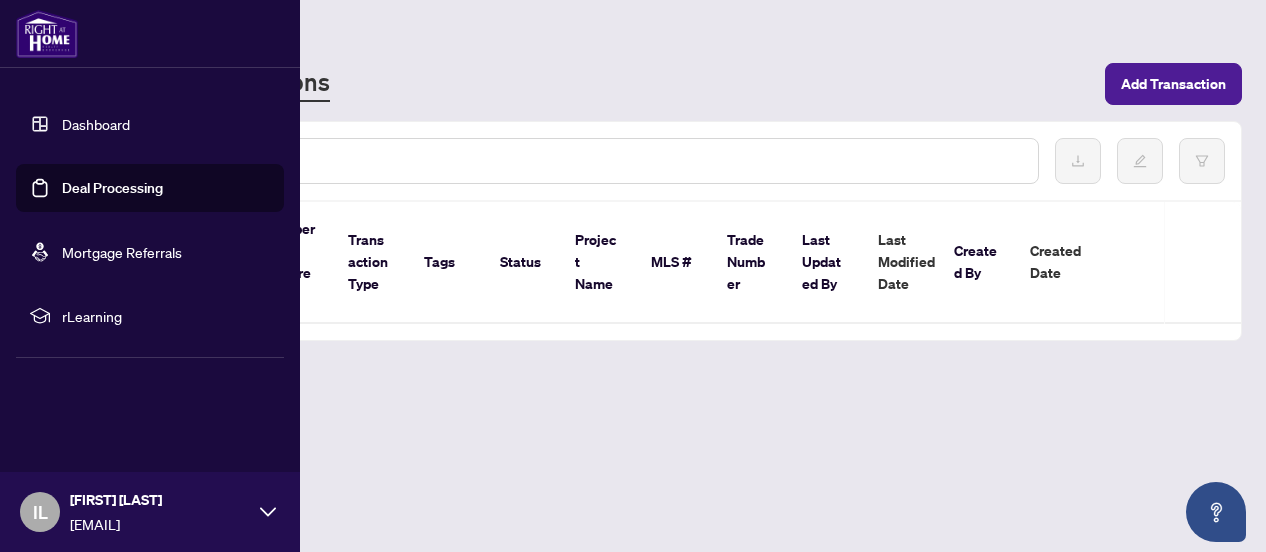scroll, scrollTop: 0, scrollLeft: 0, axis: both 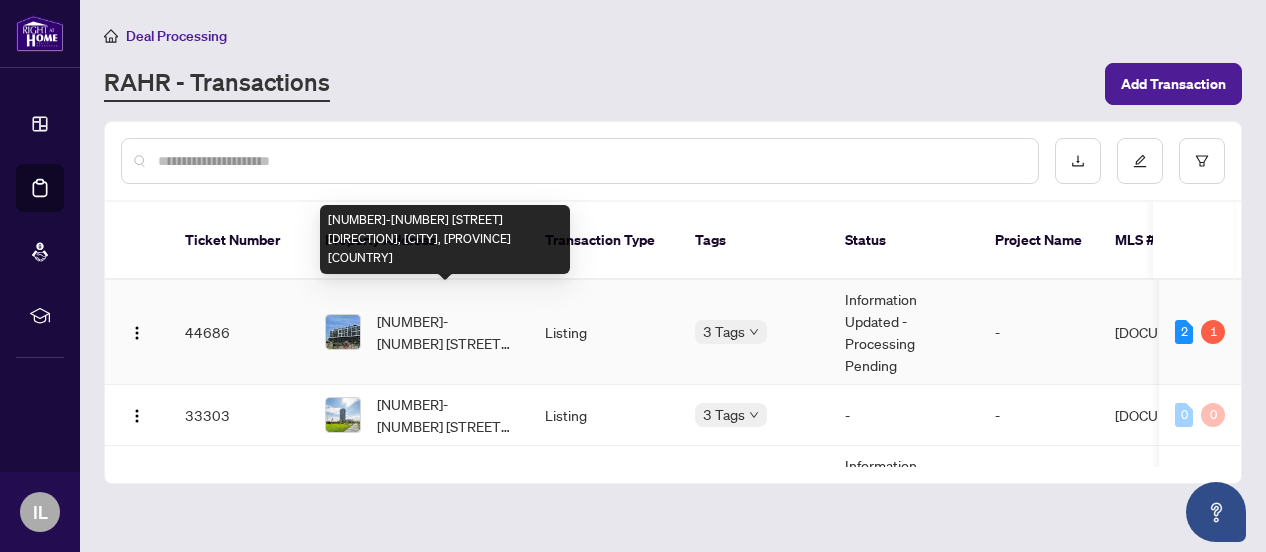 click on "[NUMBER]-[NUMBER] [STREET] [DIRECTION], [CITY], [PROVINCE] [COUNTRY]" at bounding box center [445, 332] 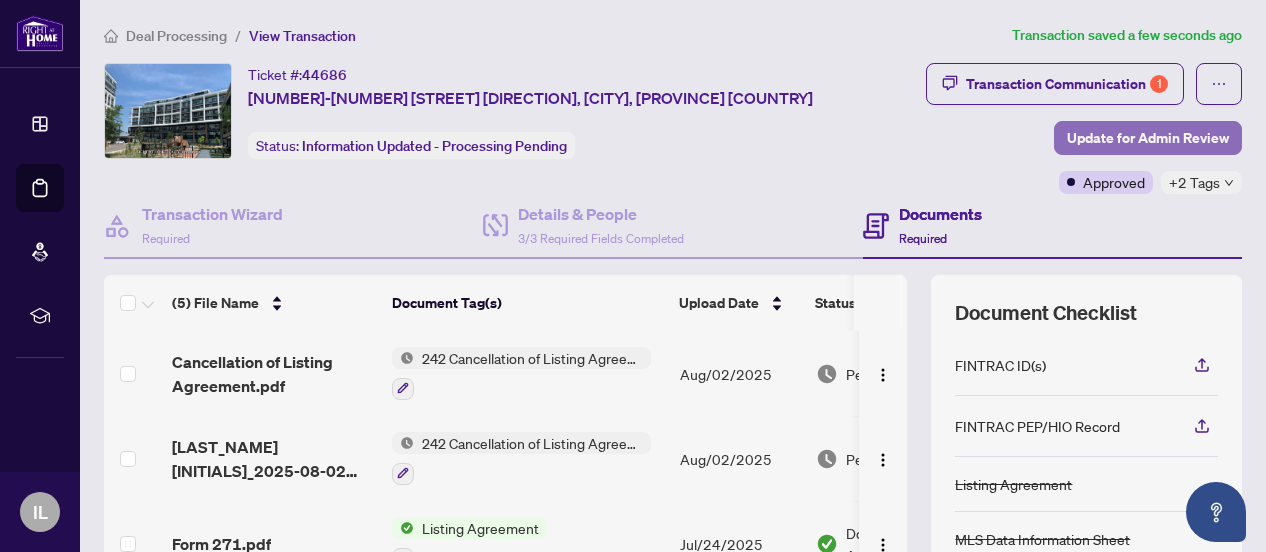 click on "Update for Admin Review" at bounding box center (1148, 138) 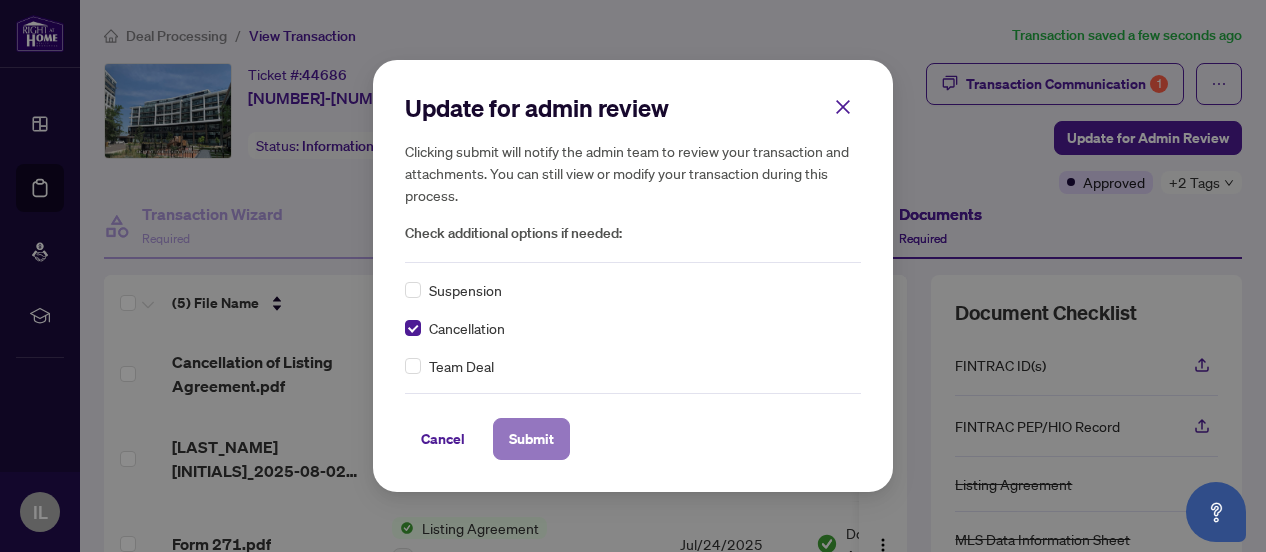 click on "Submit" at bounding box center (531, 439) 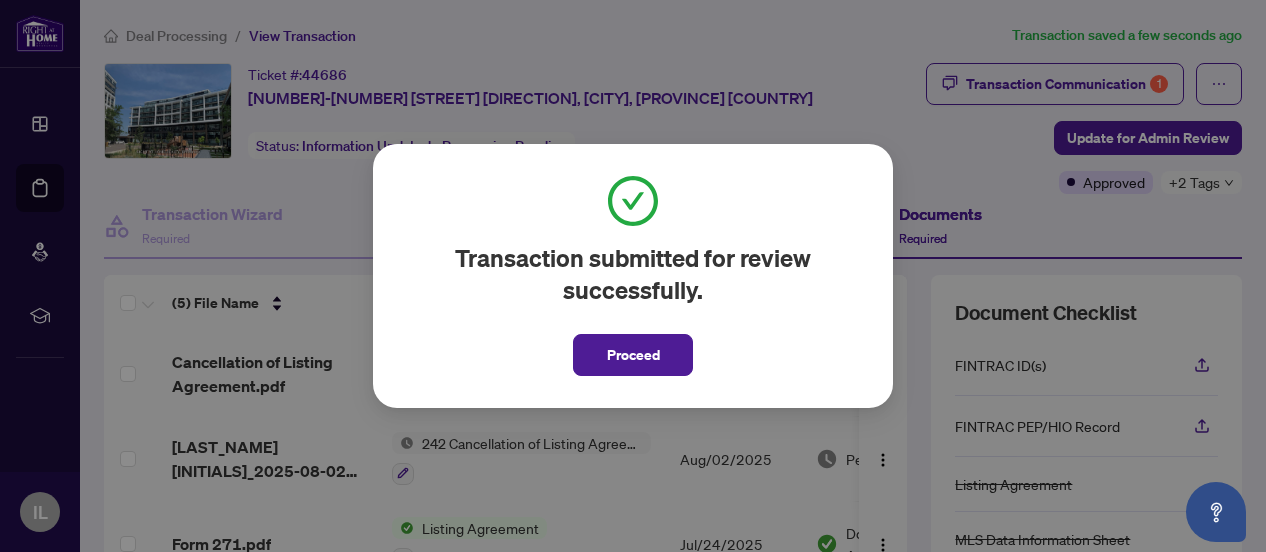 click on "Transaction submitted for review successfully. Proceed Cancel OK" at bounding box center [633, 276] 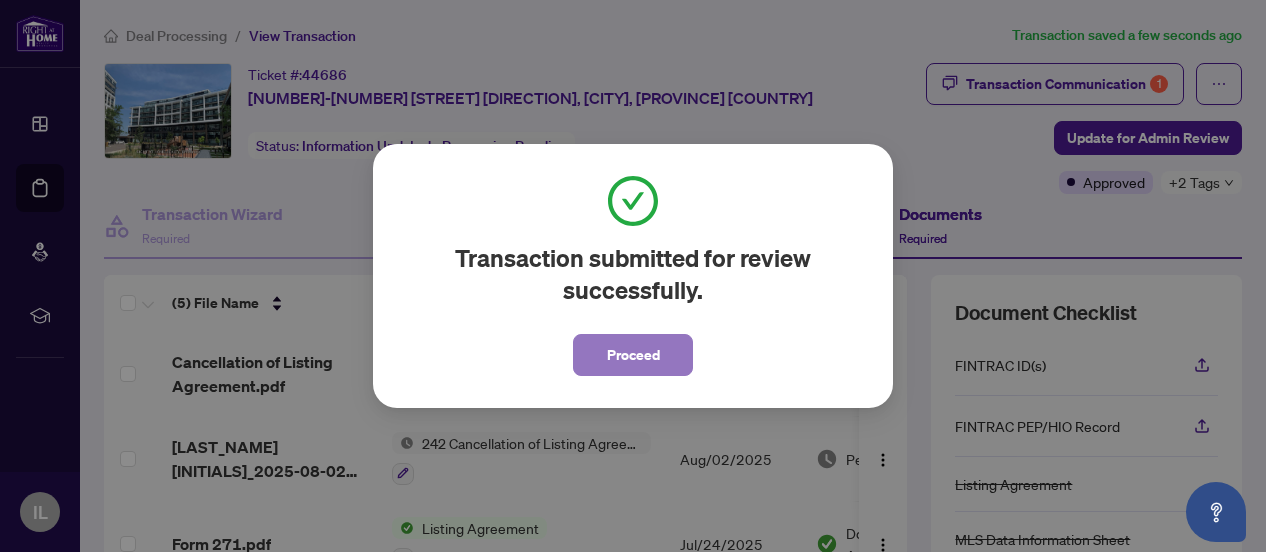 click on "Proceed" at bounding box center [633, 355] 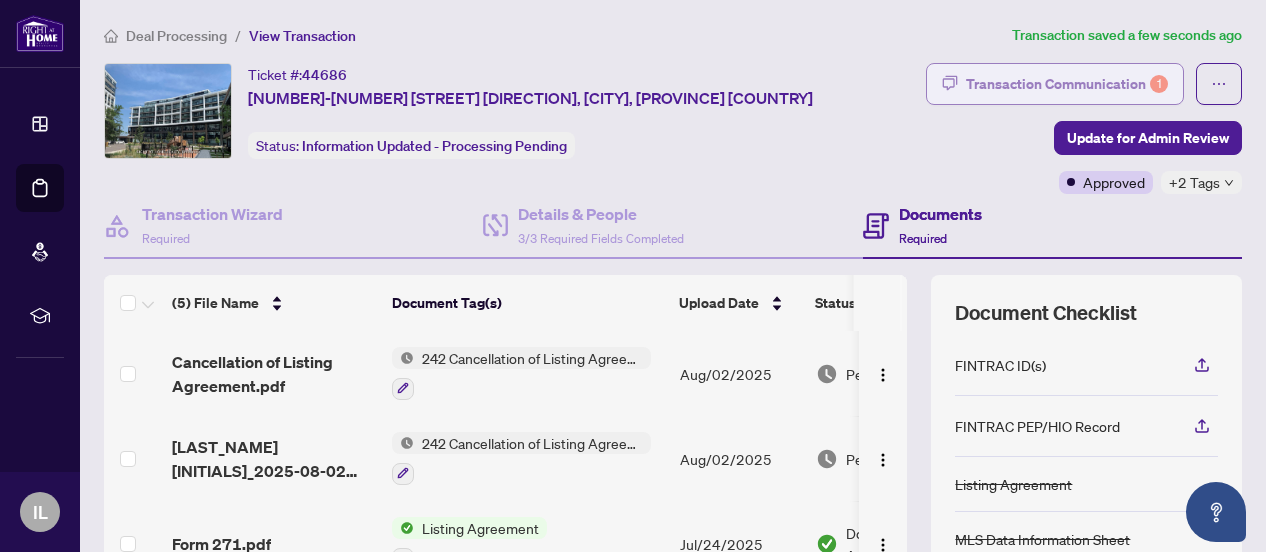 click on "Transaction Communication 1" at bounding box center (1067, 84) 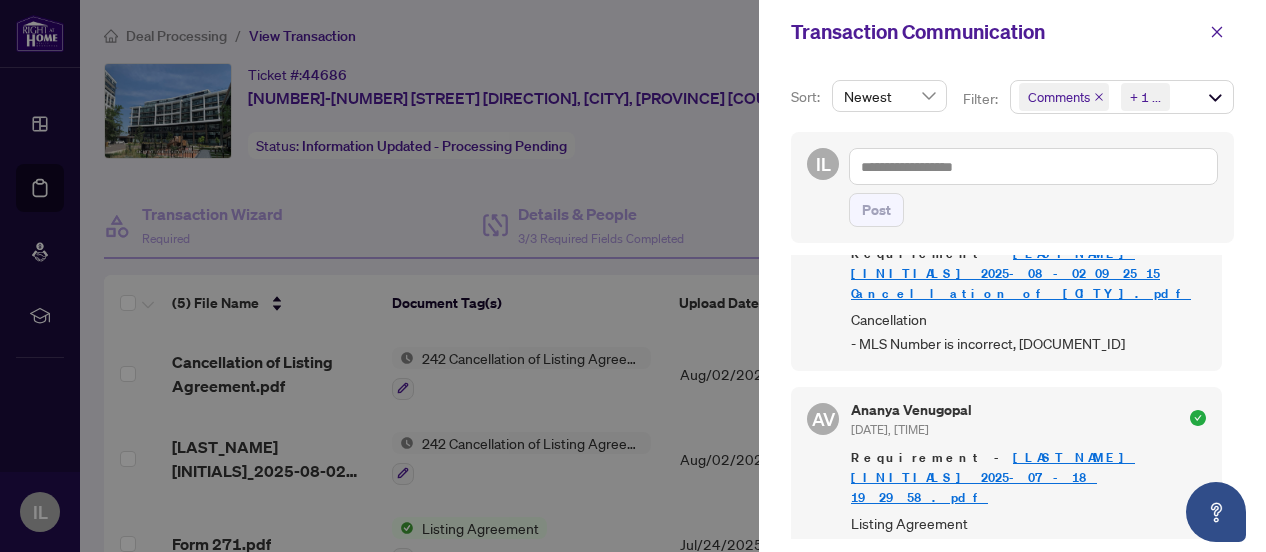 scroll, scrollTop: 103, scrollLeft: 0, axis: vertical 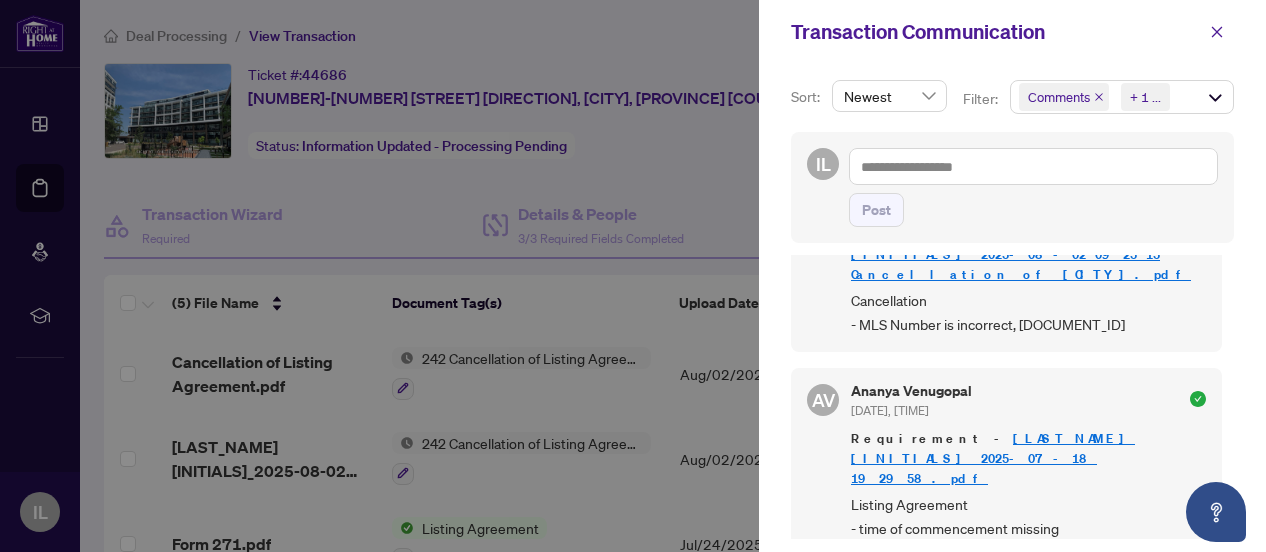 click at bounding box center (633, 276) 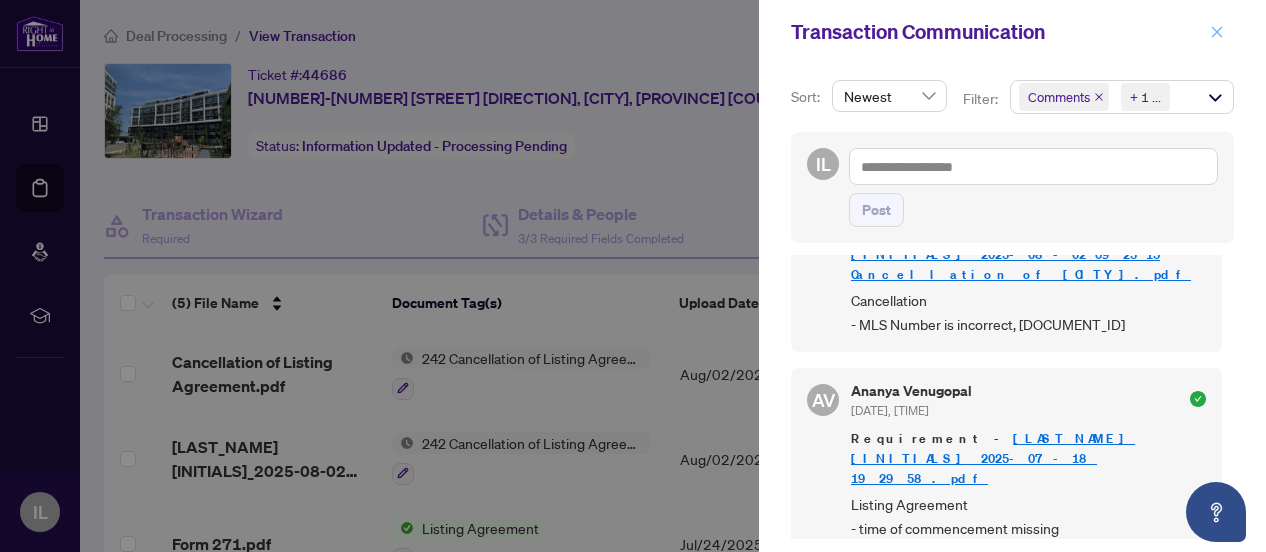 click 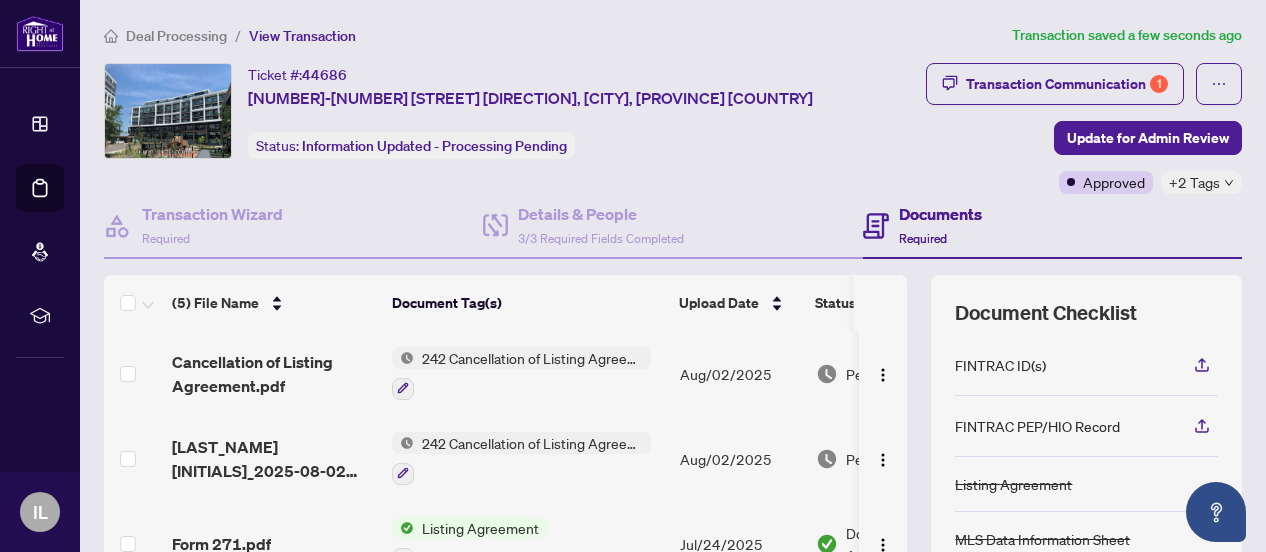 click on "242 Cancellation of Listing Agreement - Authority to Offer for Sale" at bounding box center (532, 358) 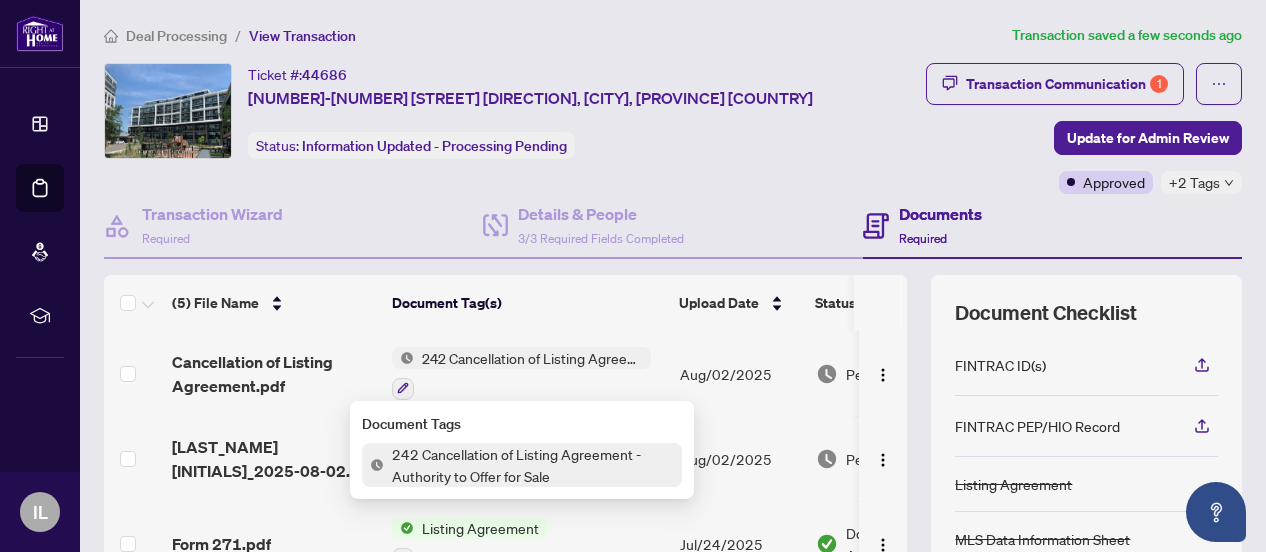 click on "242 Cancellation of Listing Agreement - Authority to Offer for Sale" at bounding box center (533, 465) 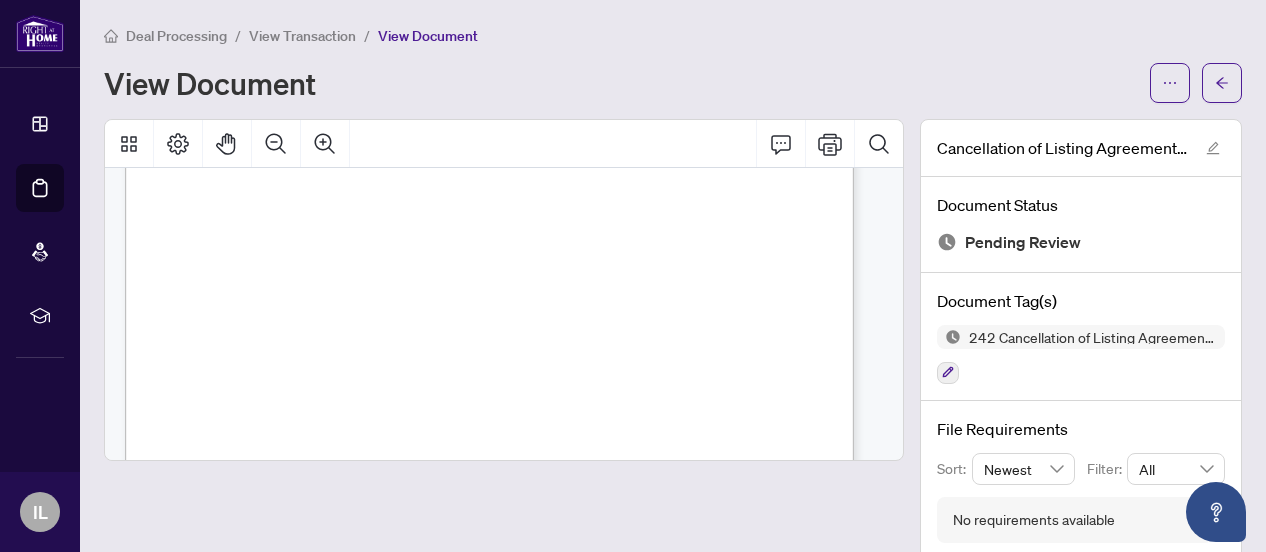 scroll, scrollTop: 200, scrollLeft: 0, axis: vertical 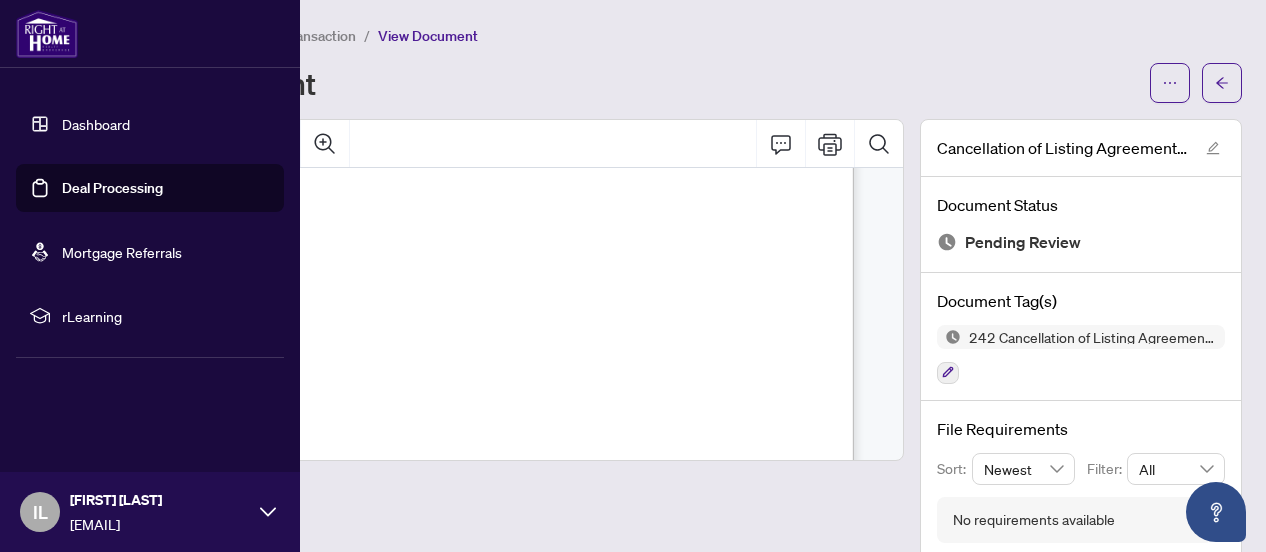 click on "Deal Processing" at bounding box center (112, 188) 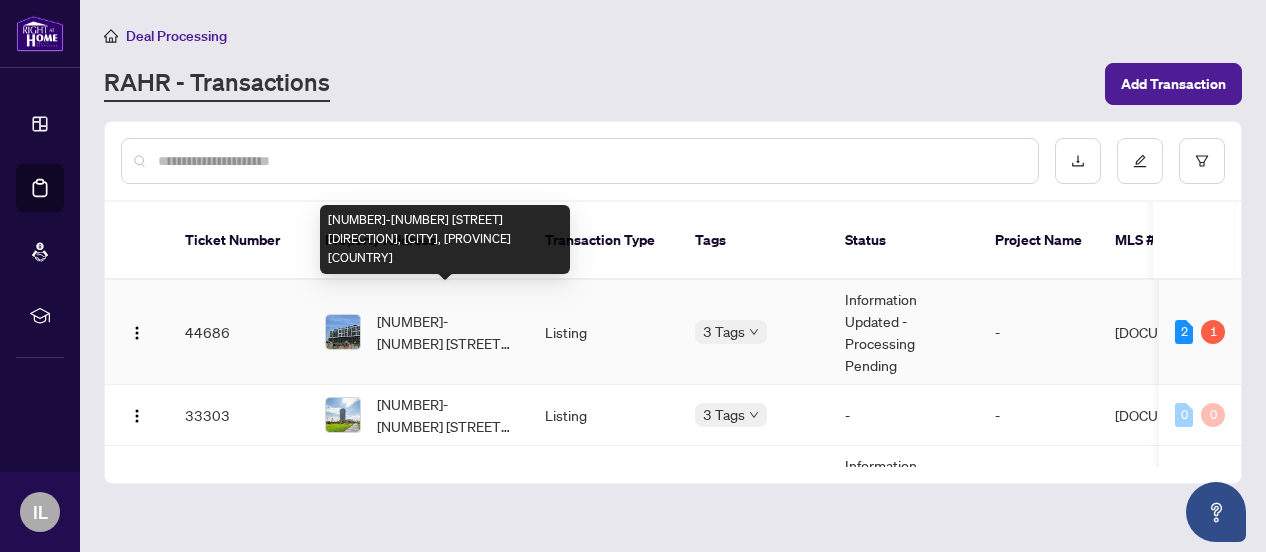 click on "[NUMBER]-[NUMBER] [STREET] [DIRECTION], [CITY], [PROVINCE] [COUNTRY]" at bounding box center (445, 332) 